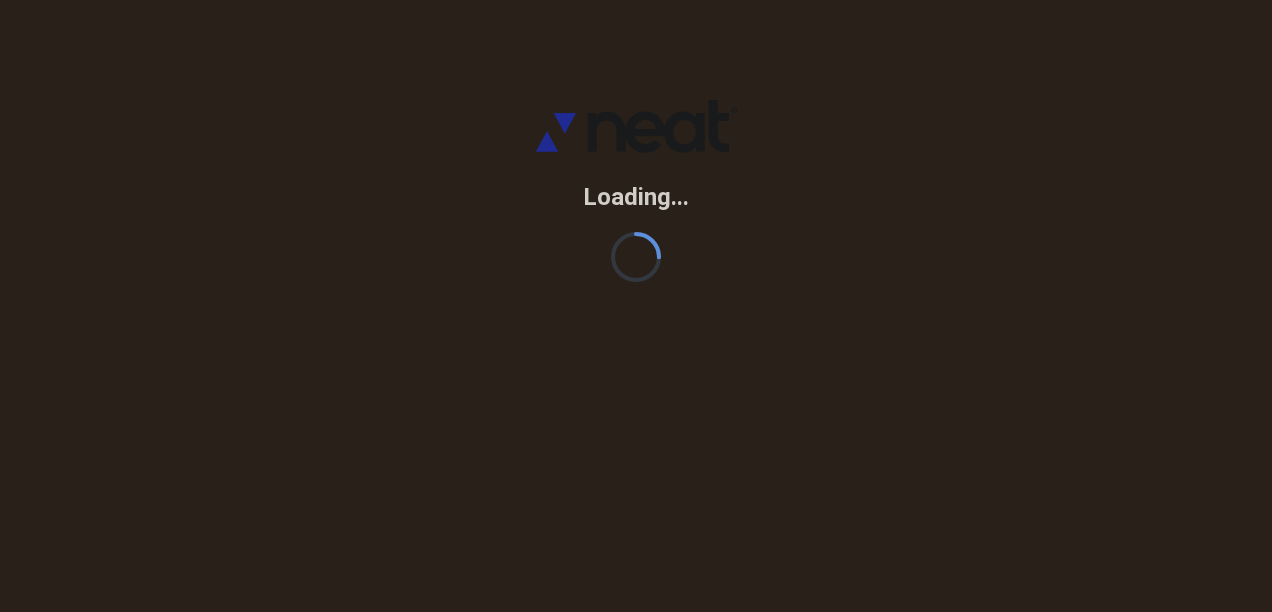 scroll, scrollTop: 0, scrollLeft: 0, axis: both 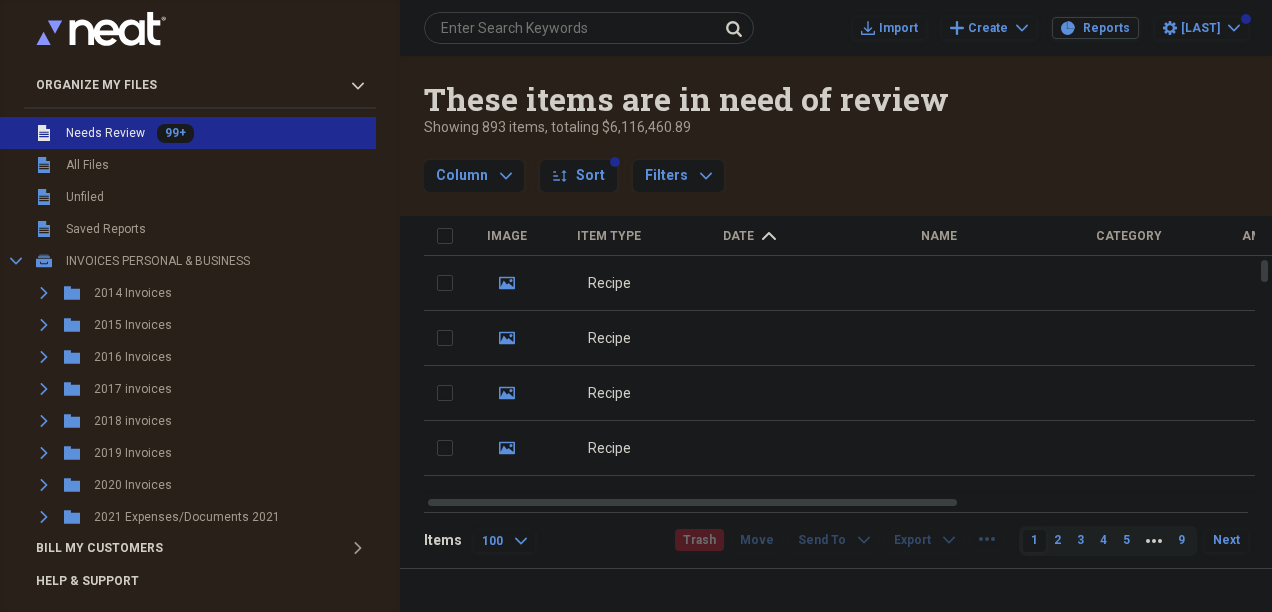 click on "Needs Review" at bounding box center (105, 133) 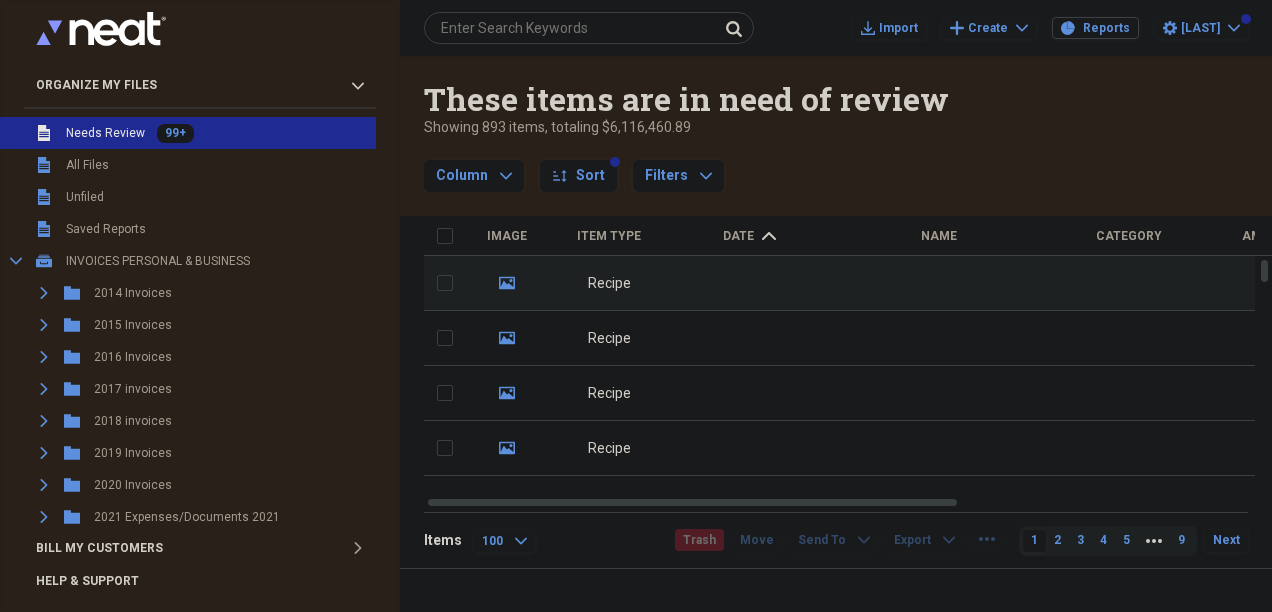 click on "Recipe" at bounding box center (609, 284) 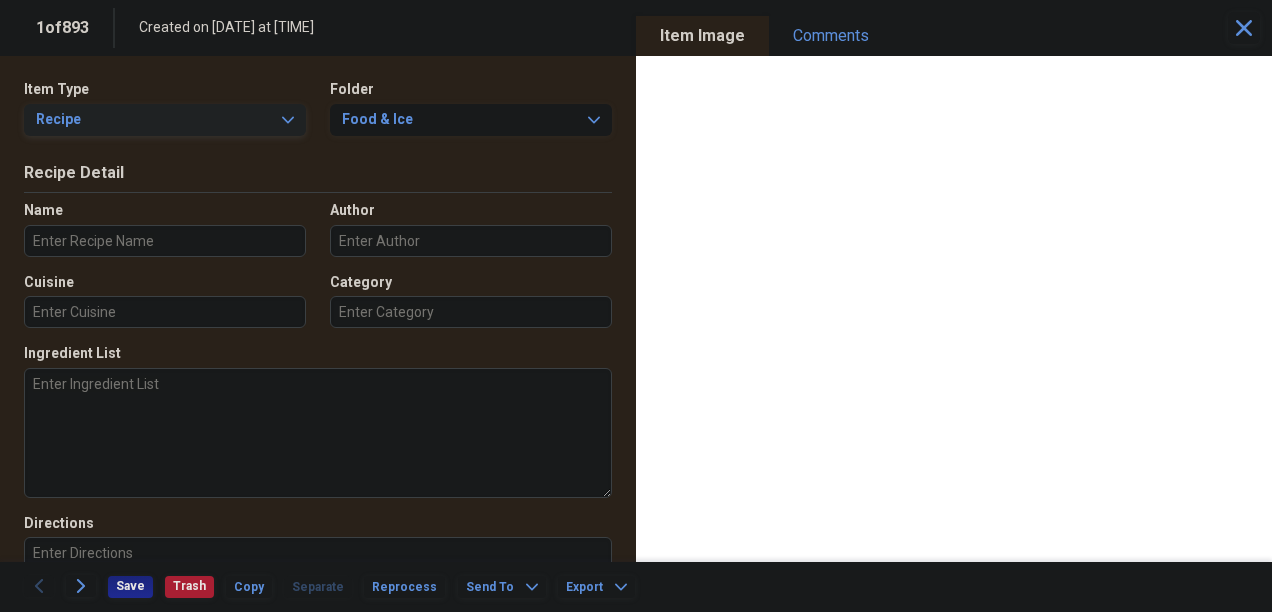 click on "Recipe Expand" at bounding box center (165, 120) 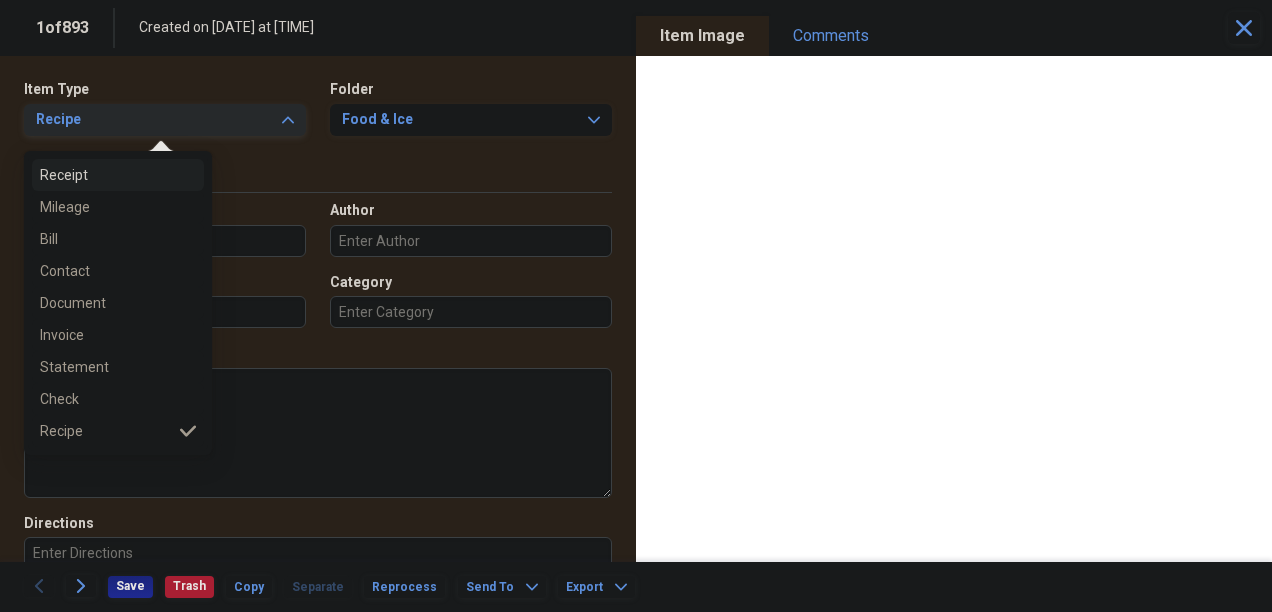 click on "Receipt" at bounding box center (106, 175) 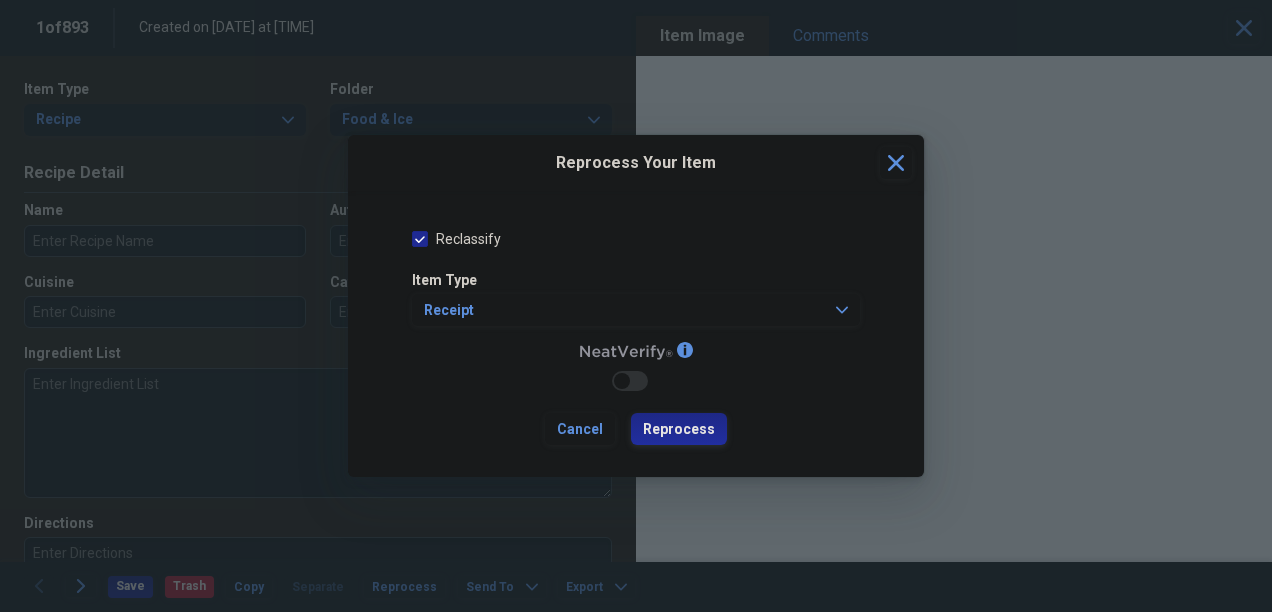 click on "Reprocess" at bounding box center [679, 430] 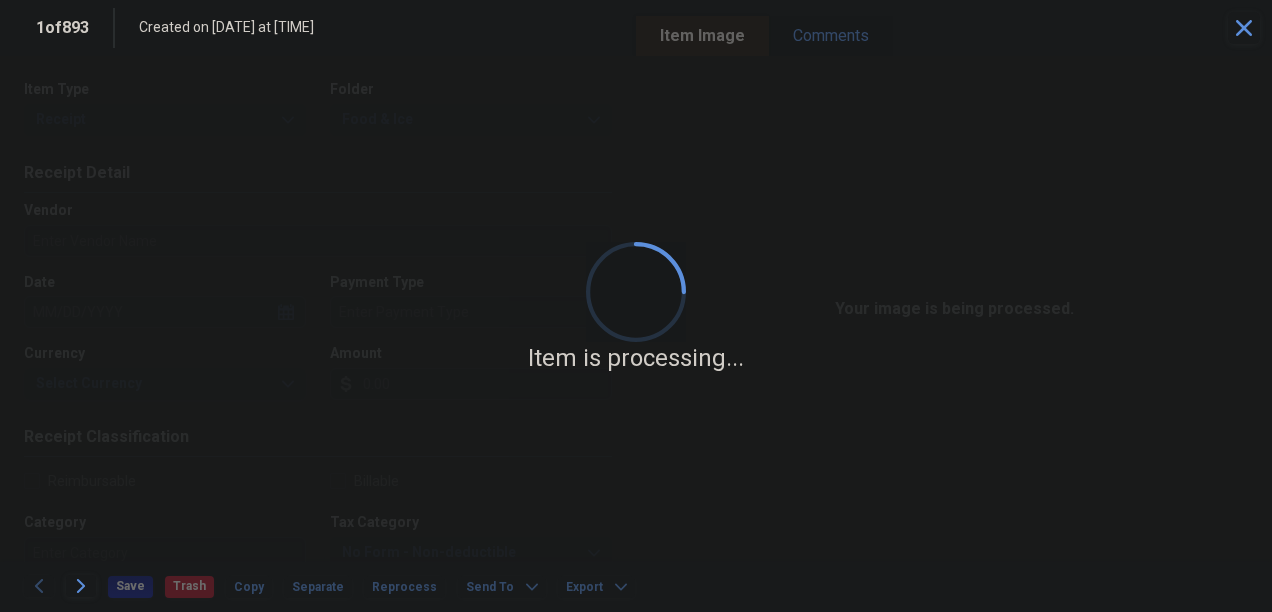 type on "Costco" 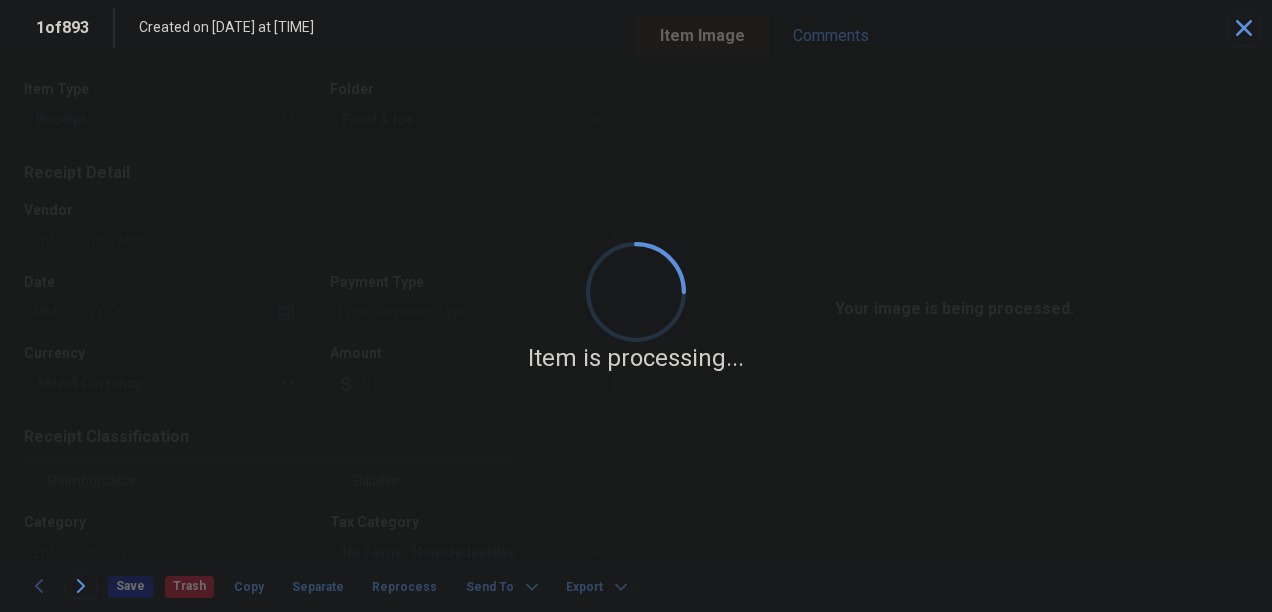 type on "07/26/2023" 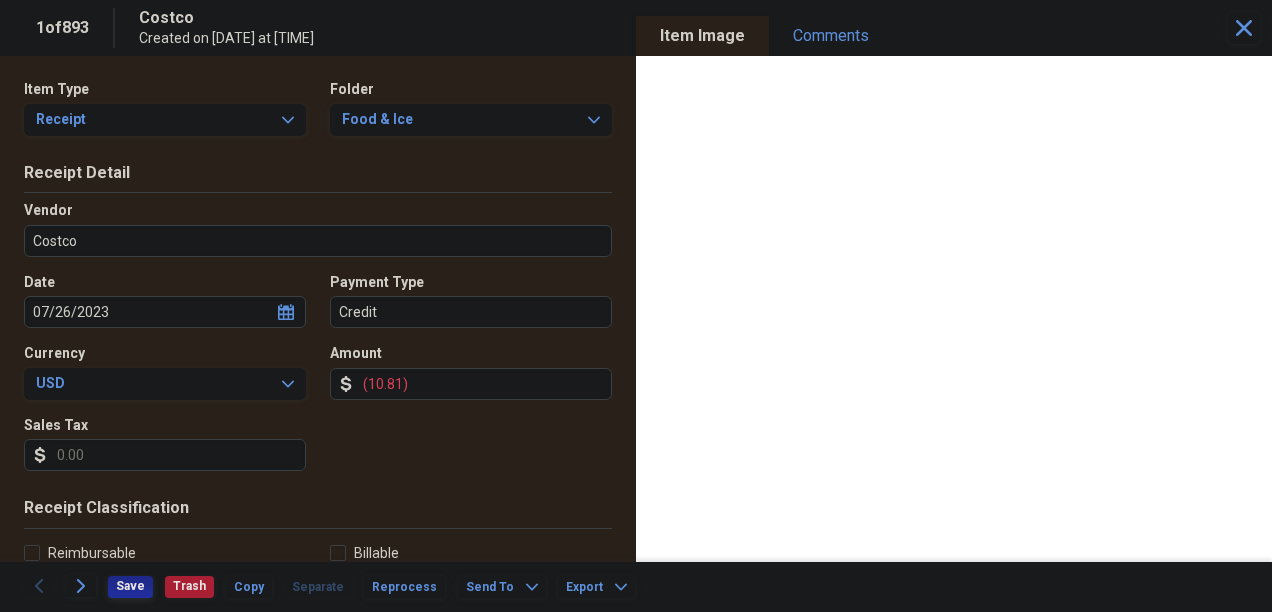 click on "Save" at bounding box center [130, 586] 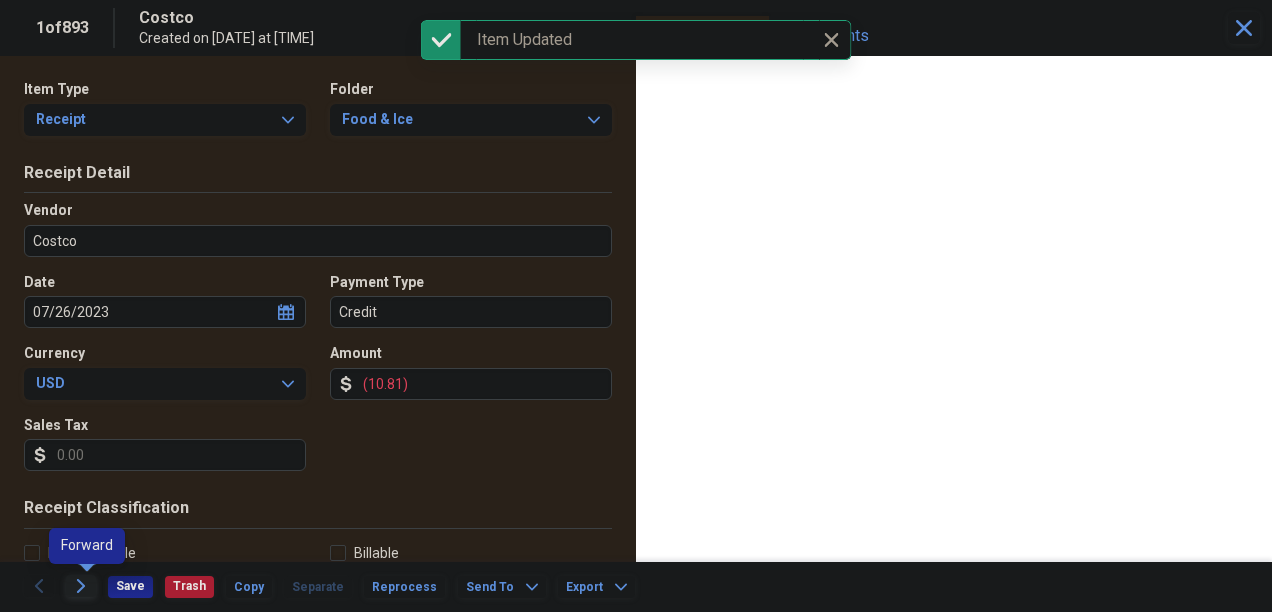 click on "Forward" 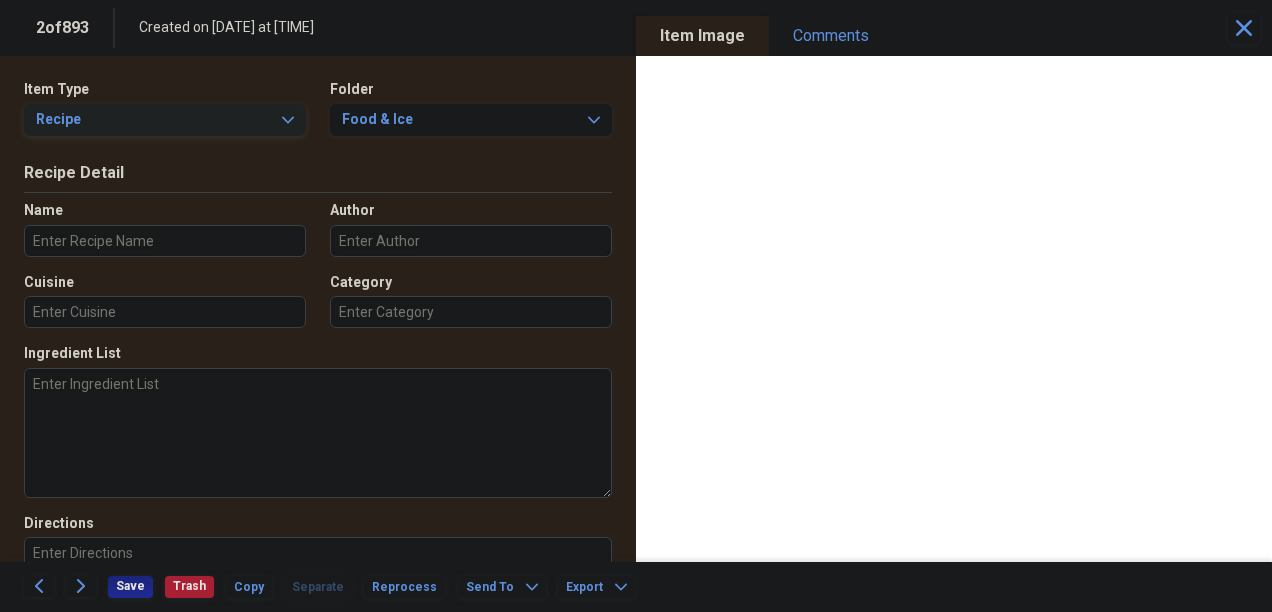 click on "Recipe Expand" at bounding box center (165, 120) 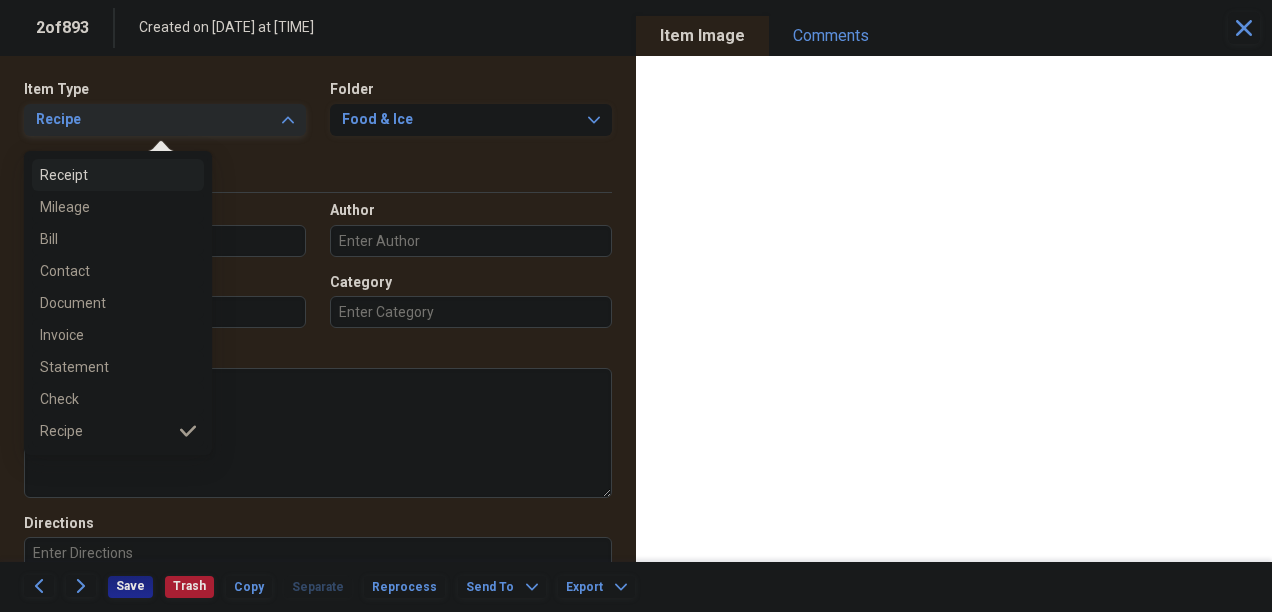click on "Receipt" at bounding box center [106, 175] 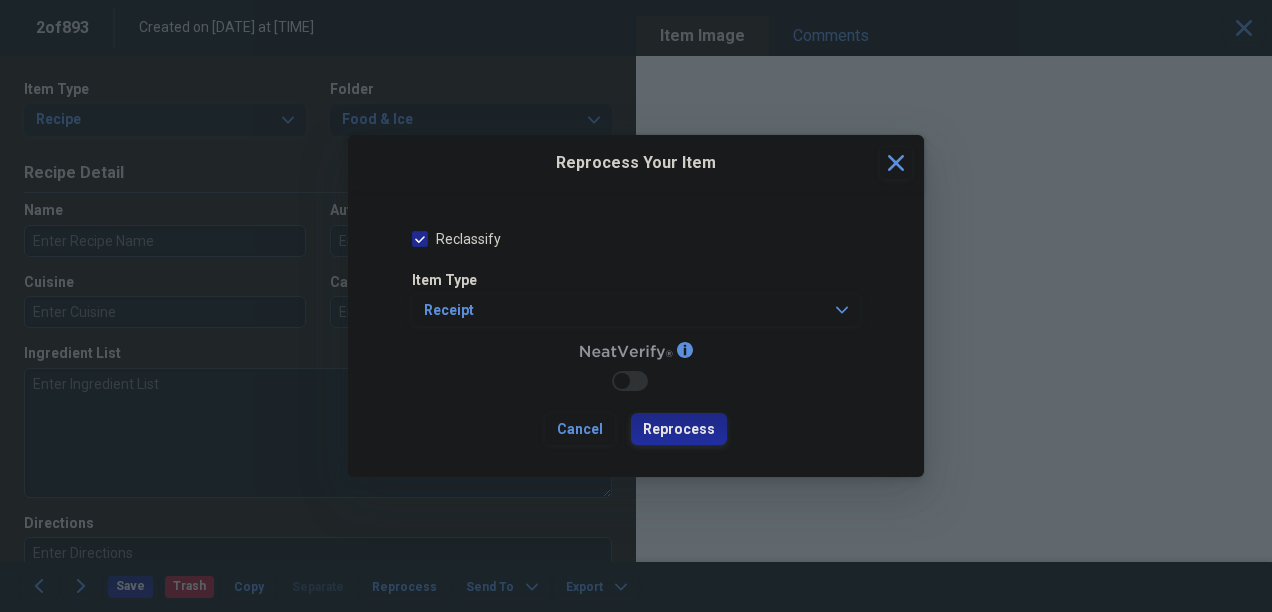 click on "Reprocess" at bounding box center (679, 430) 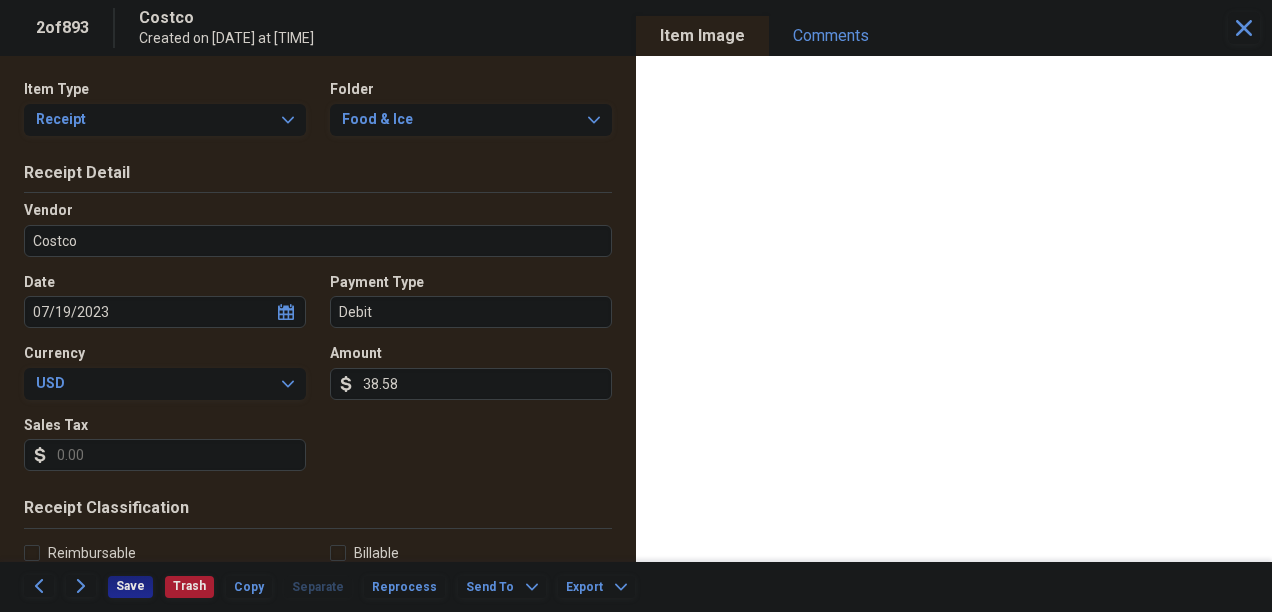 type on "Costco" 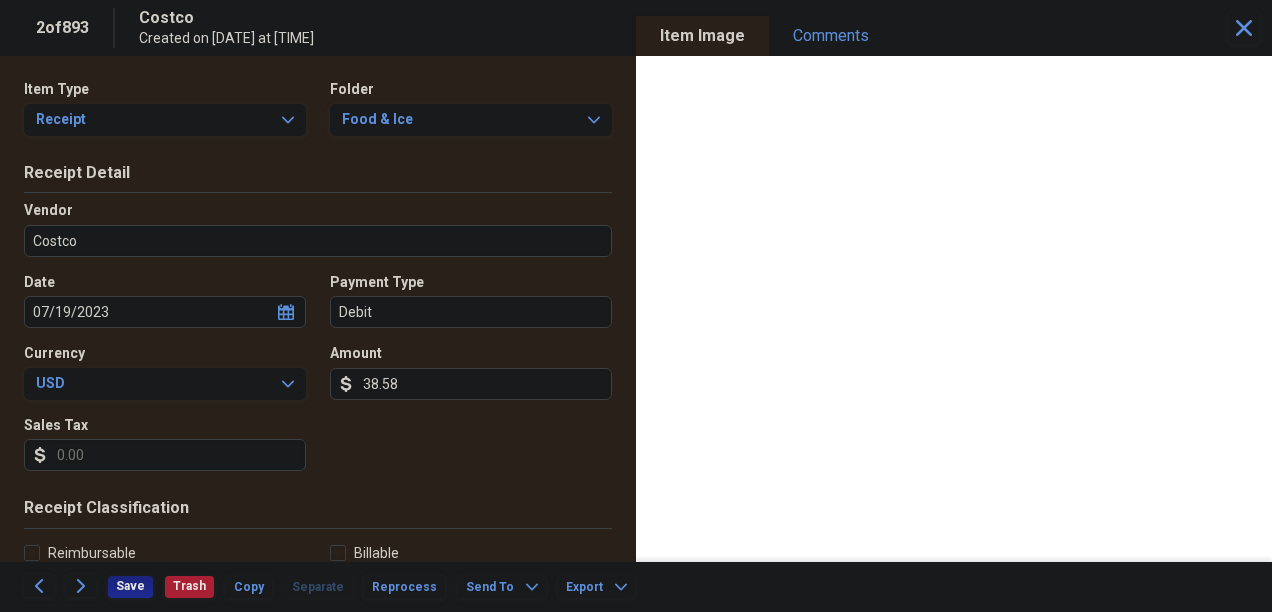 type on "07/19/2023" 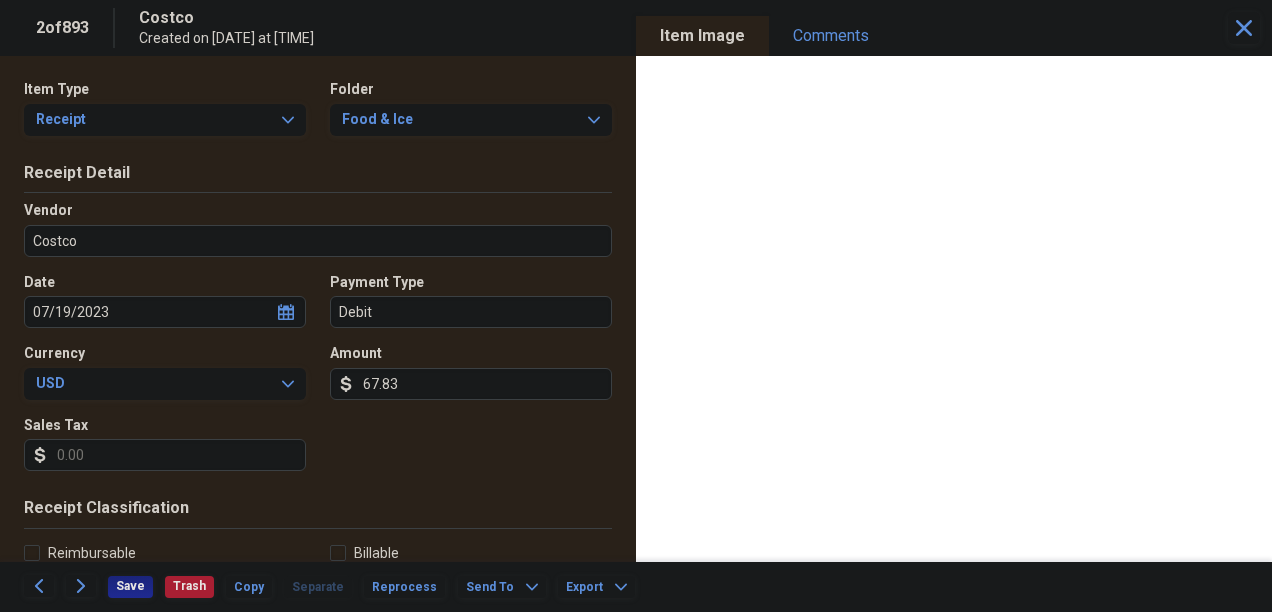 type on "67.83" 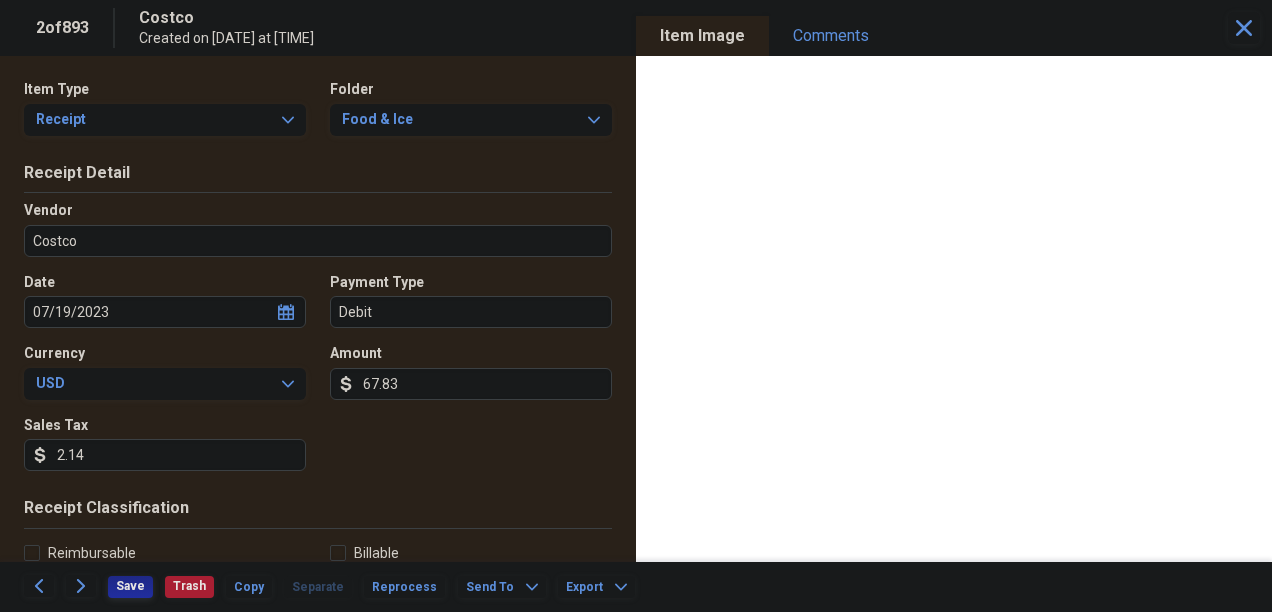 type on "2.14" 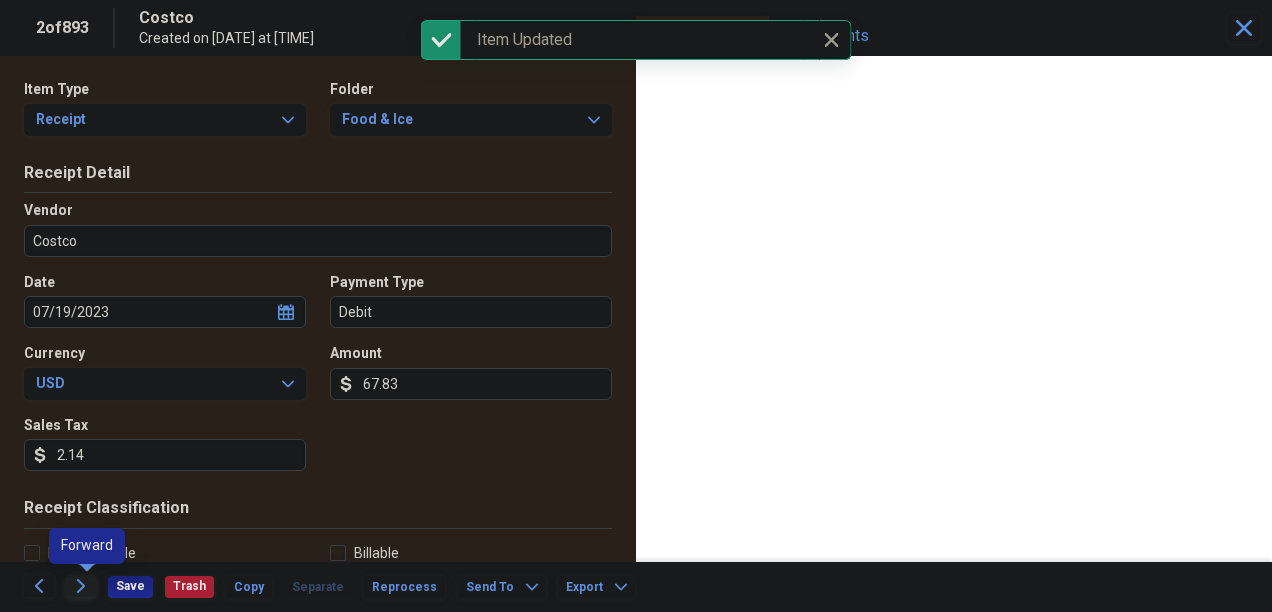 click on "Forward" at bounding box center [81, 586] 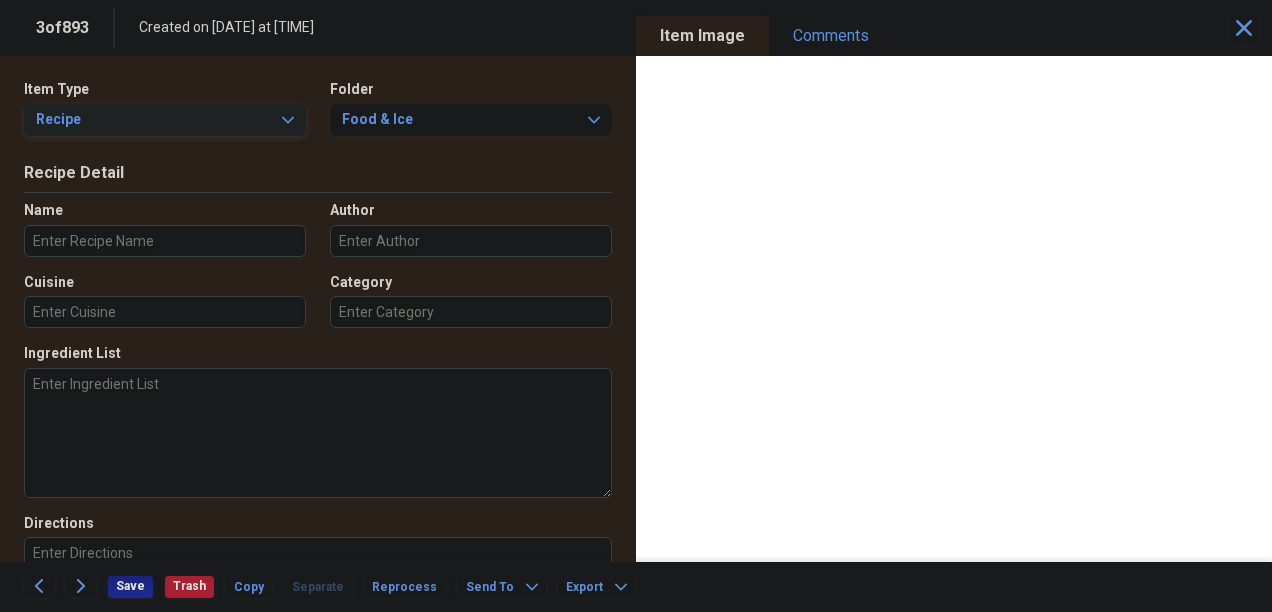 click on "Expand" 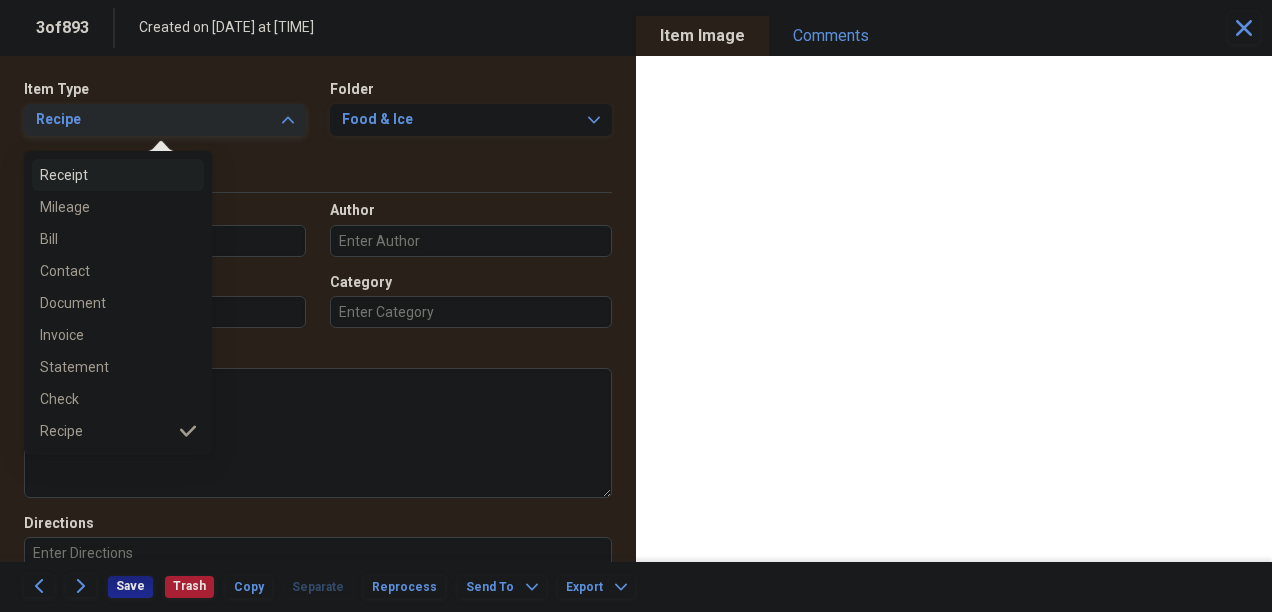 click on "Receipt" at bounding box center [106, 175] 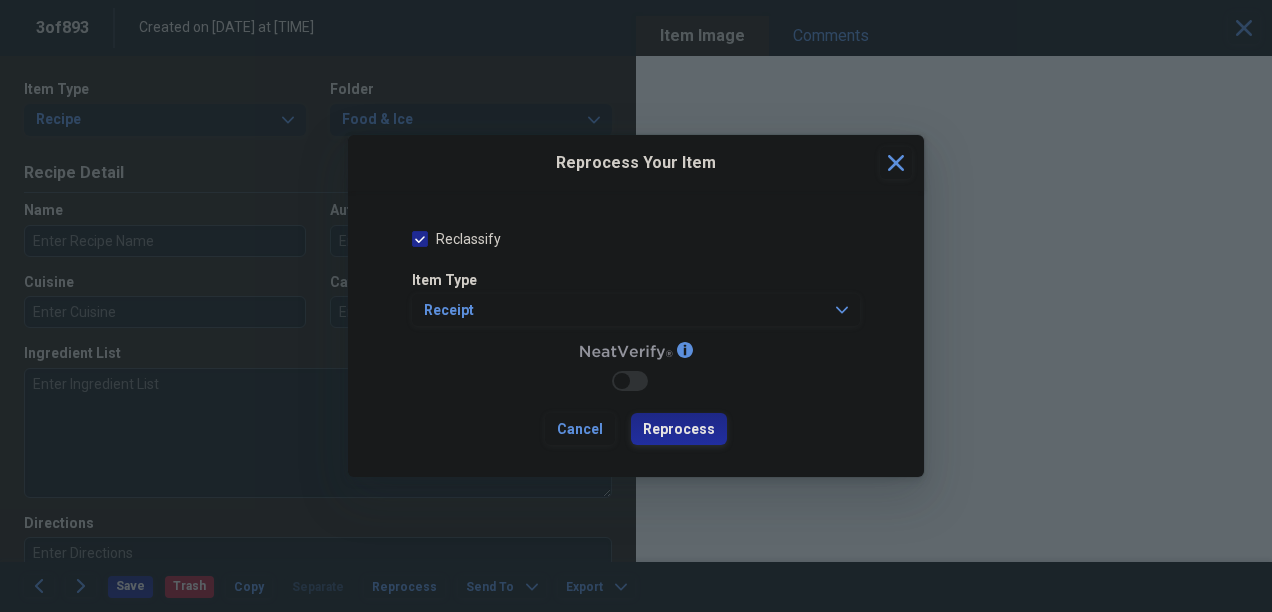 click on "Reprocess" at bounding box center (679, 430) 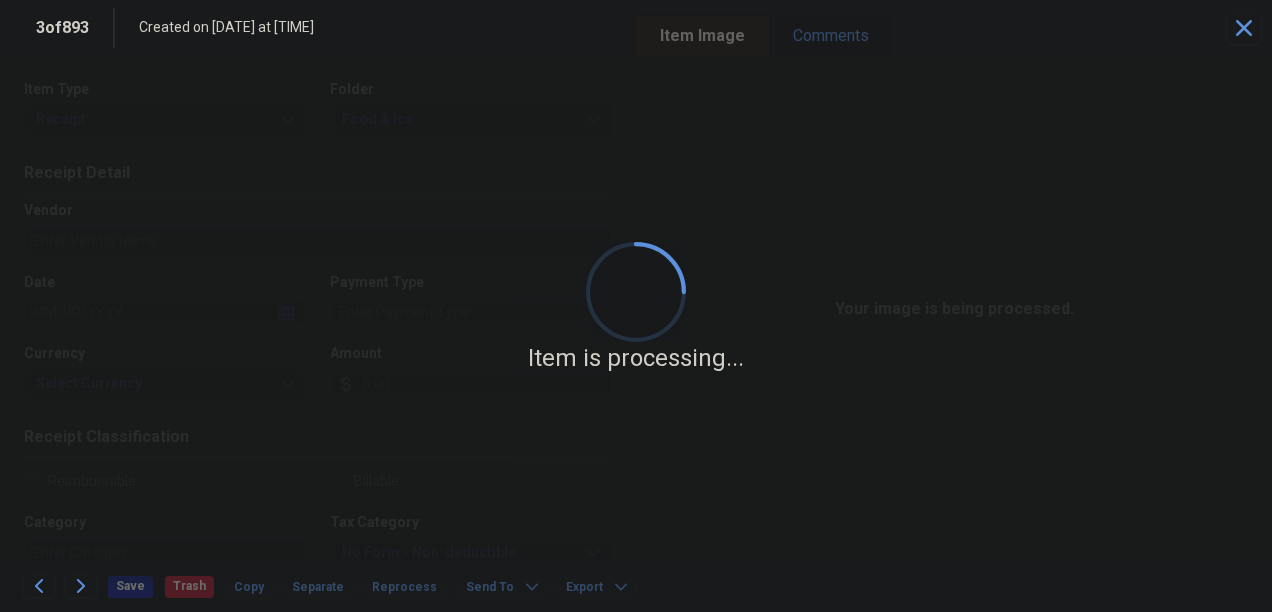type on "JACK IN THE BOX" 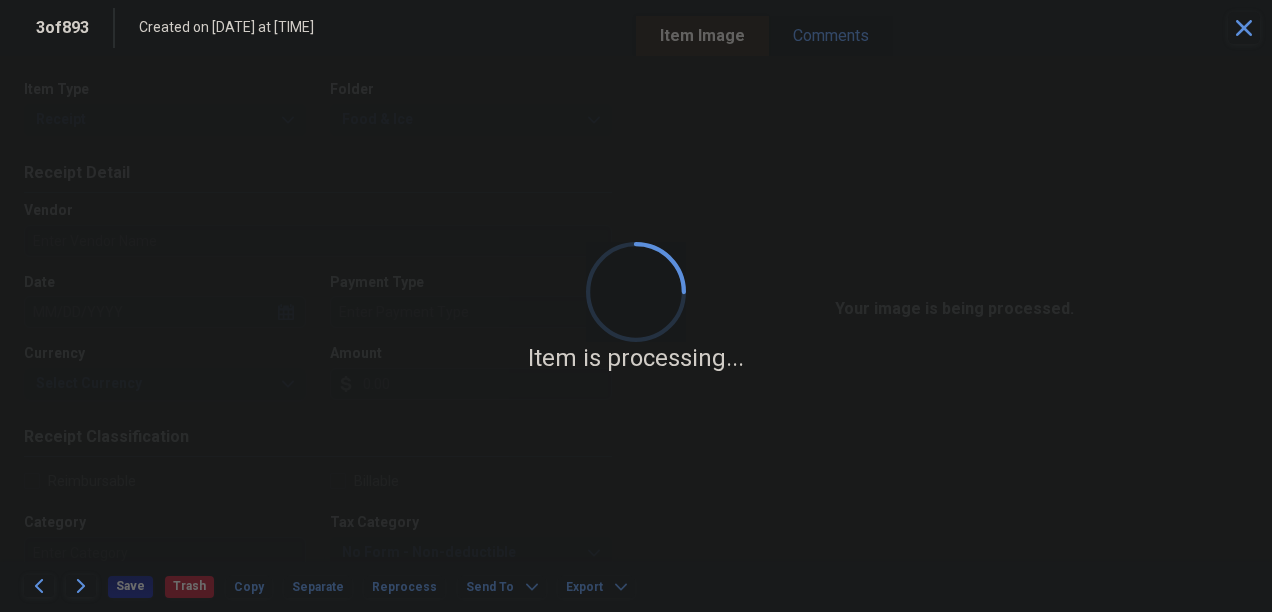 type on "08/01/2023" 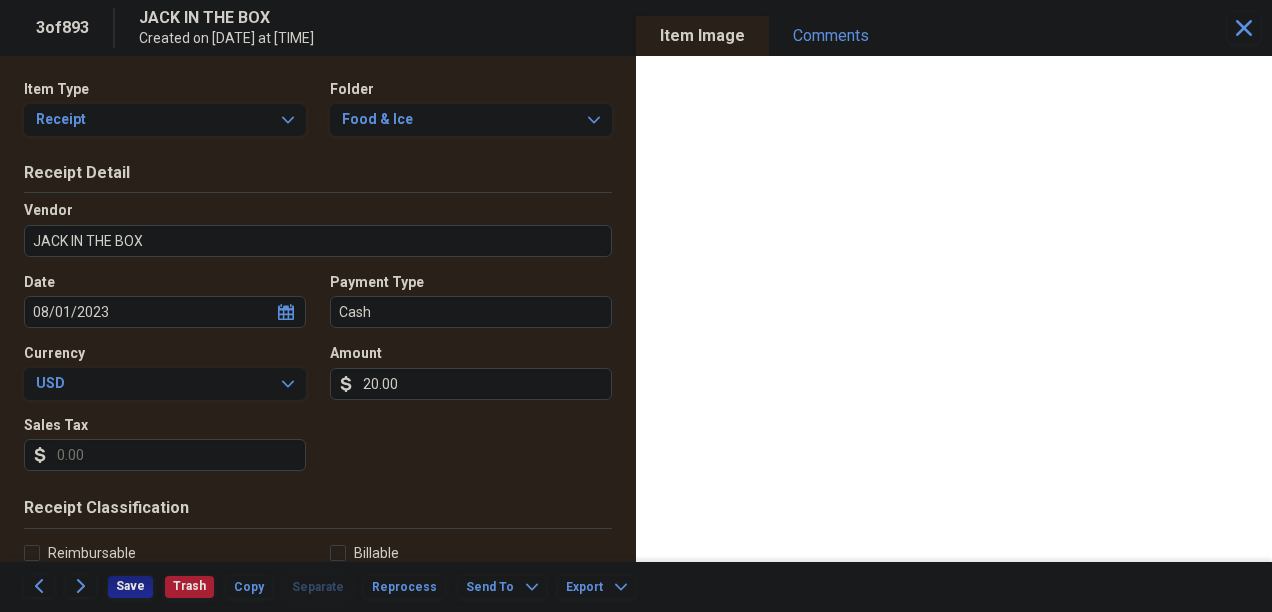 click on "20.00" at bounding box center [471, 384] 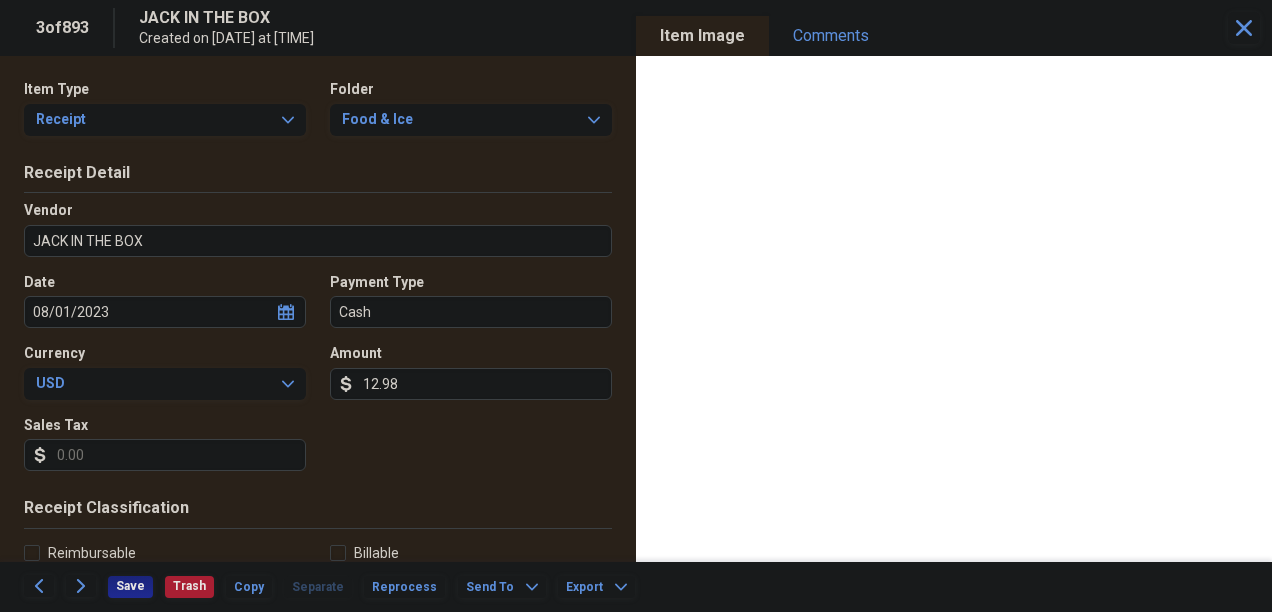 type on "12.98" 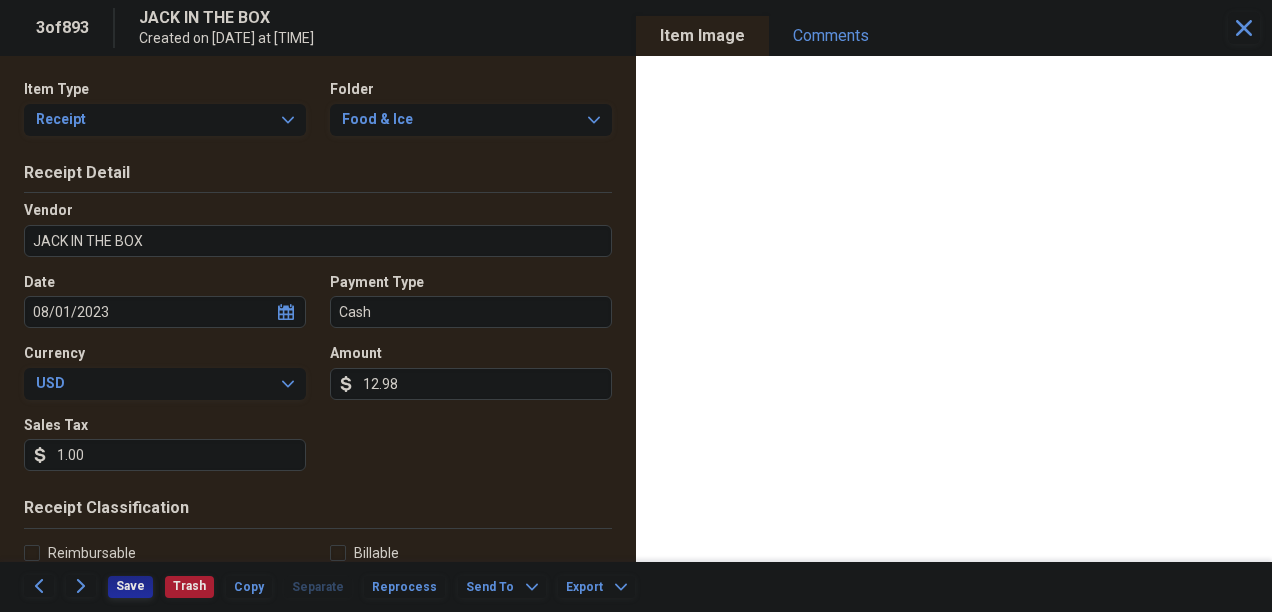 type on "1.00" 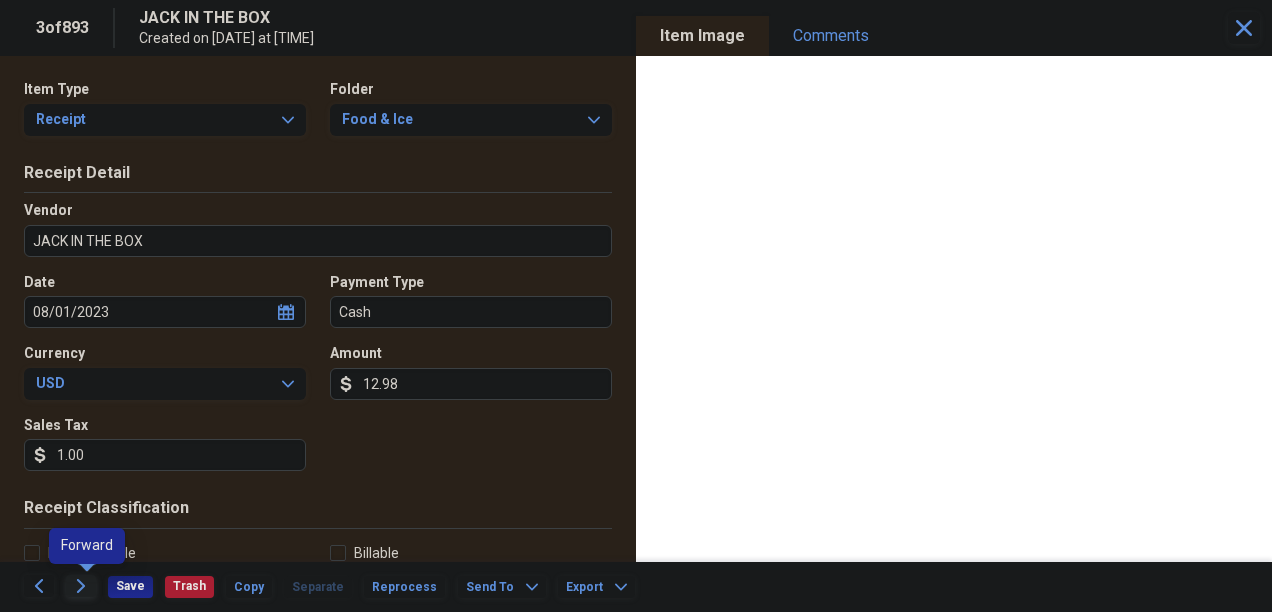 click 